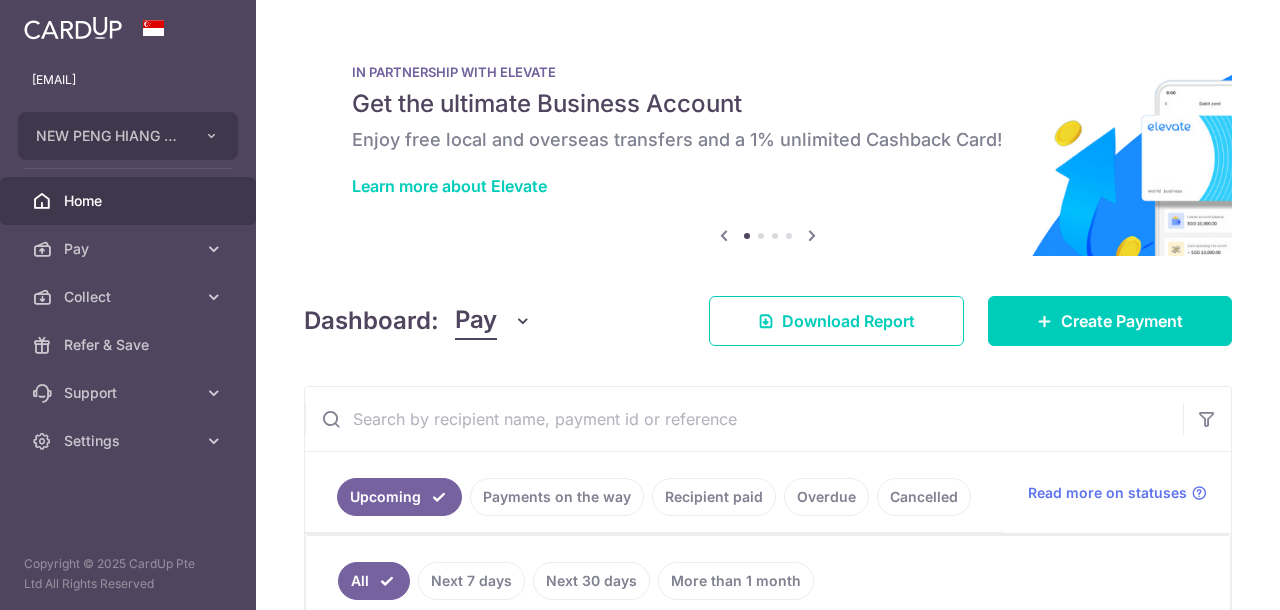 scroll, scrollTop: 0, scrollLeft: 0, axis: both 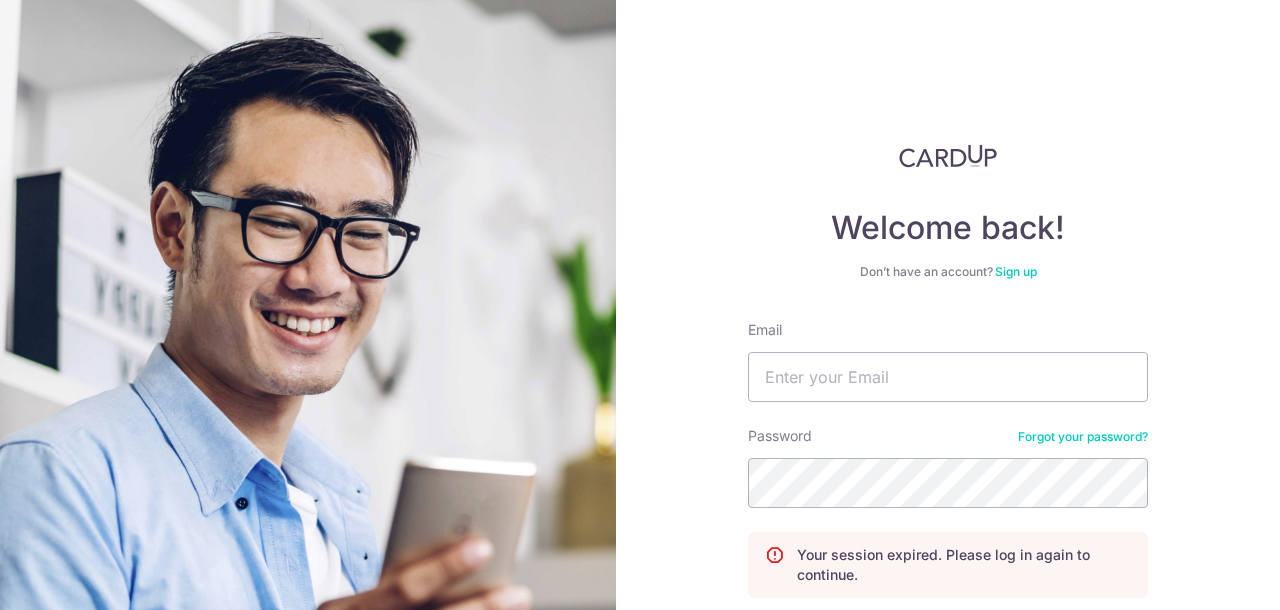 type on "[USERNAME]@example.com" 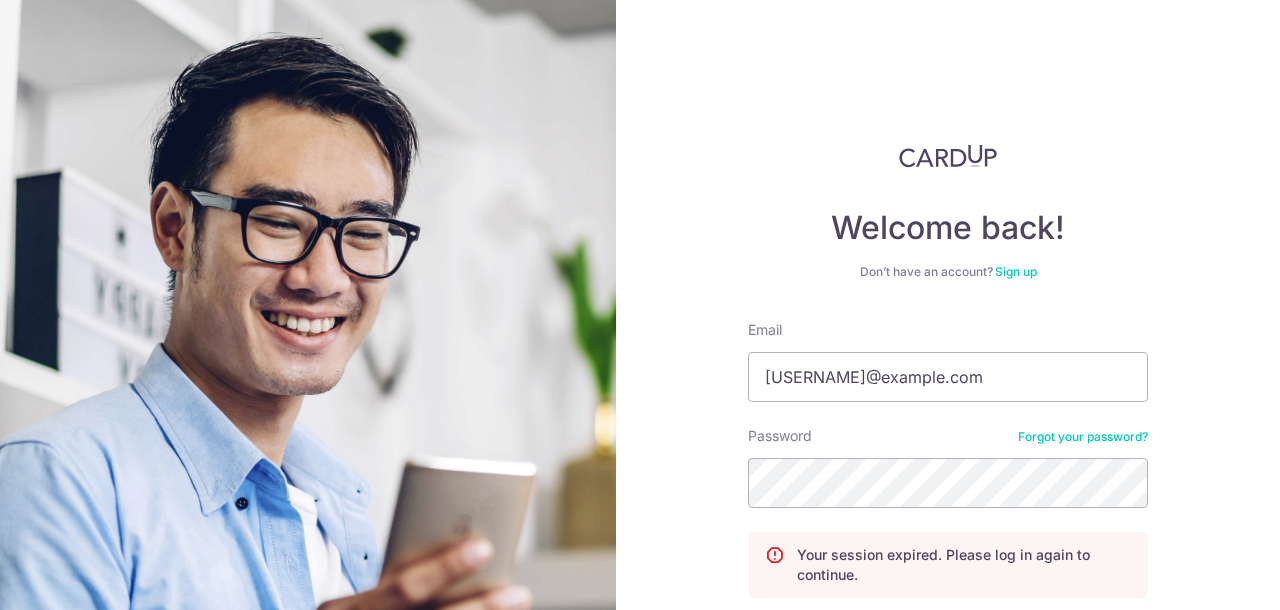 click on "Password
Forgot your password?" at bounding box center [948, 467] 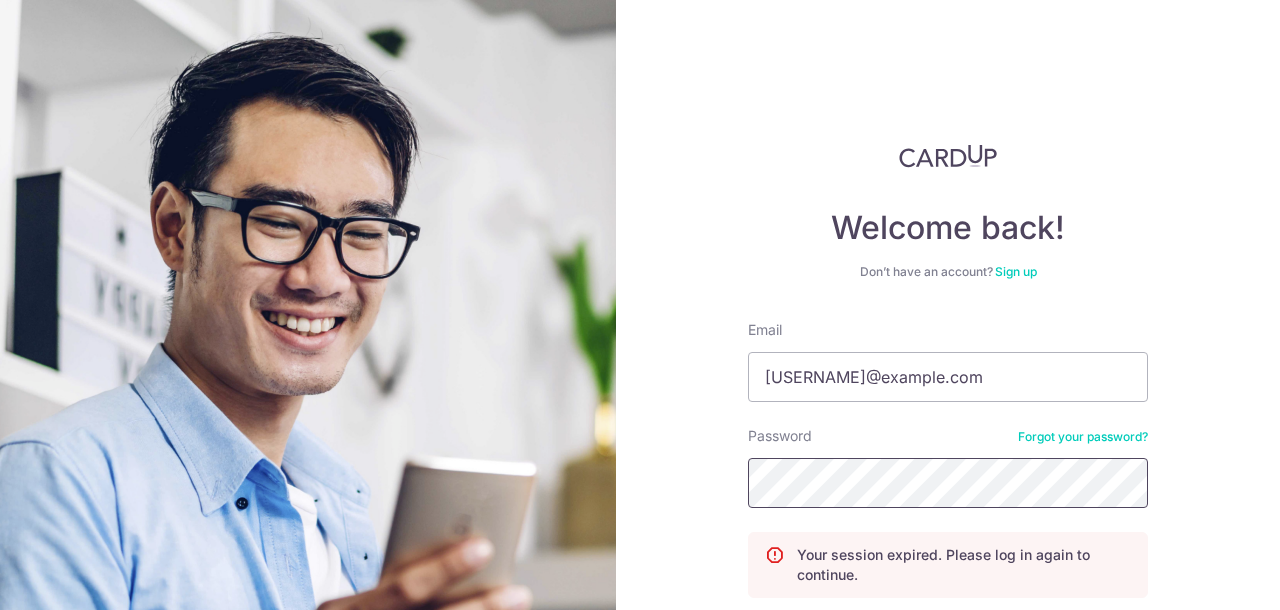 click on "Log in" at bounding box center (948, 639) 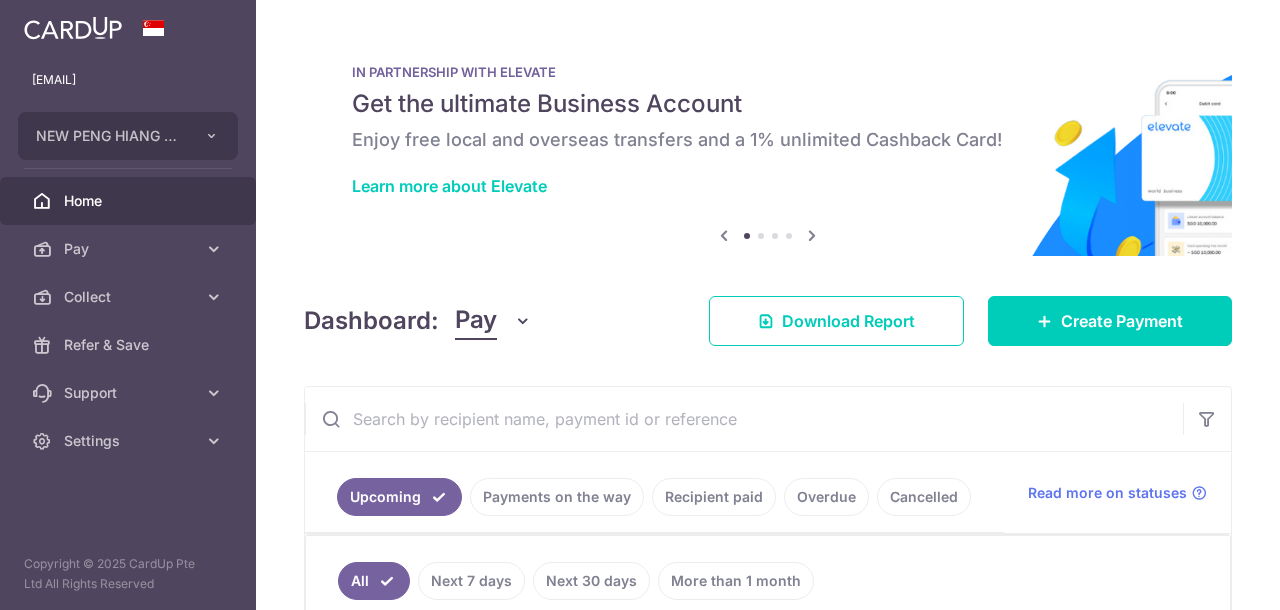 scroll, scrollTop: 0, scrollLeft: 0, axis: both 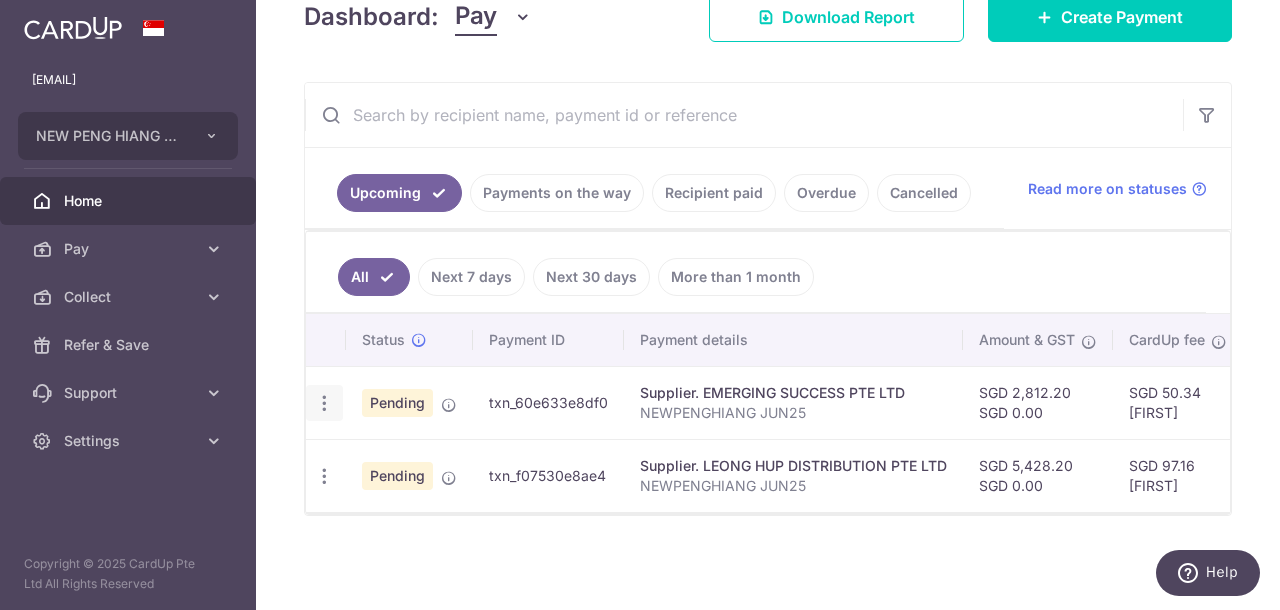 click at bounding box center (324, 403) 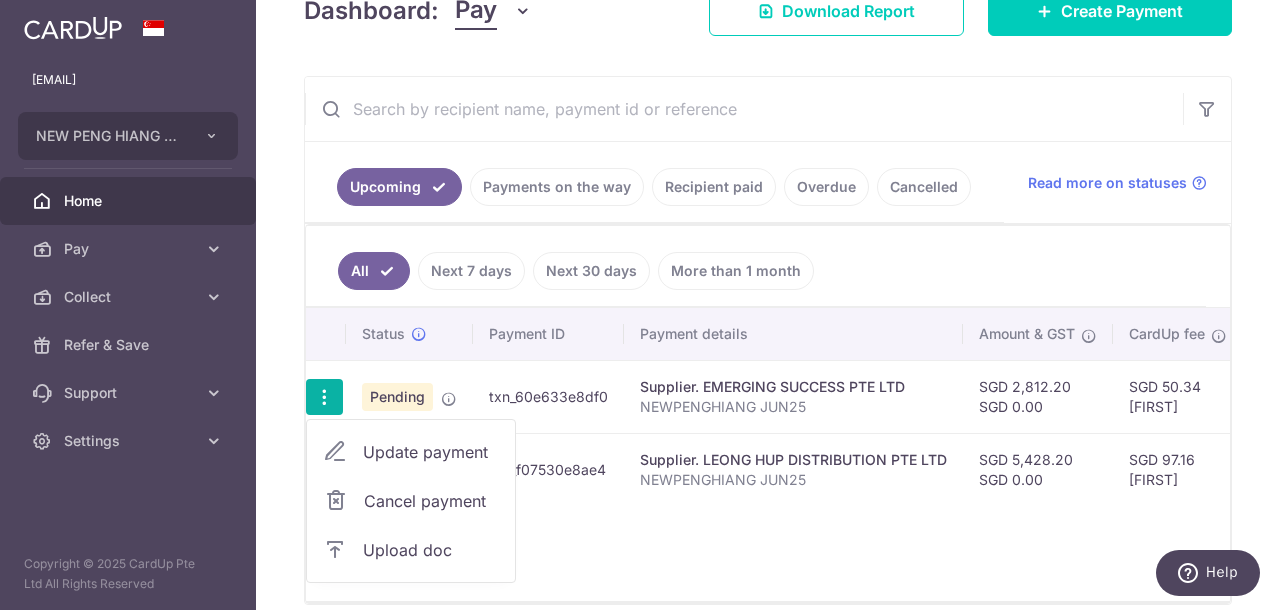 click on "Update payment" at bounding box center [431, 452] 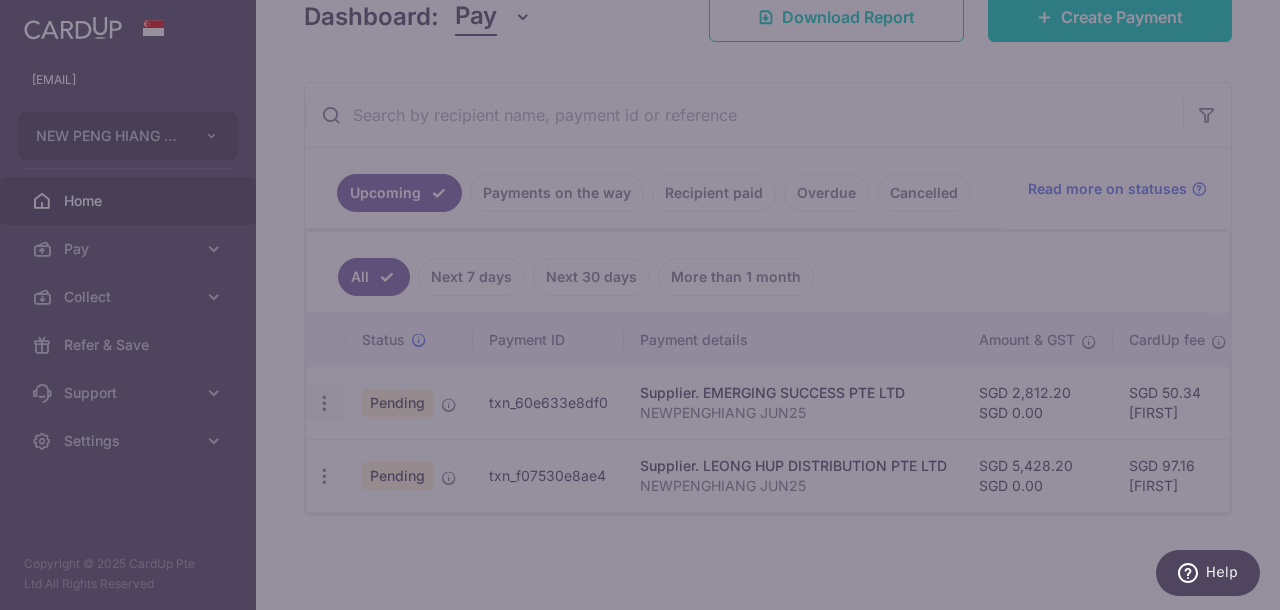 type on "[NAME]179" 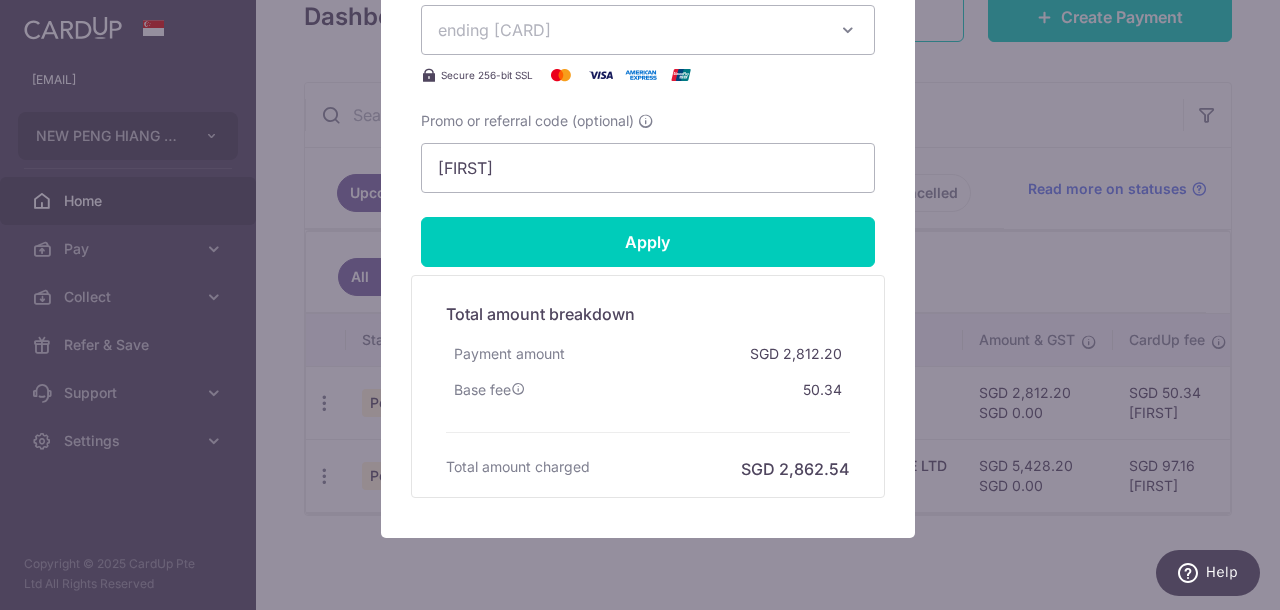scroll, scrollTop: 1123, scrollLeft: 0, axis: vertical 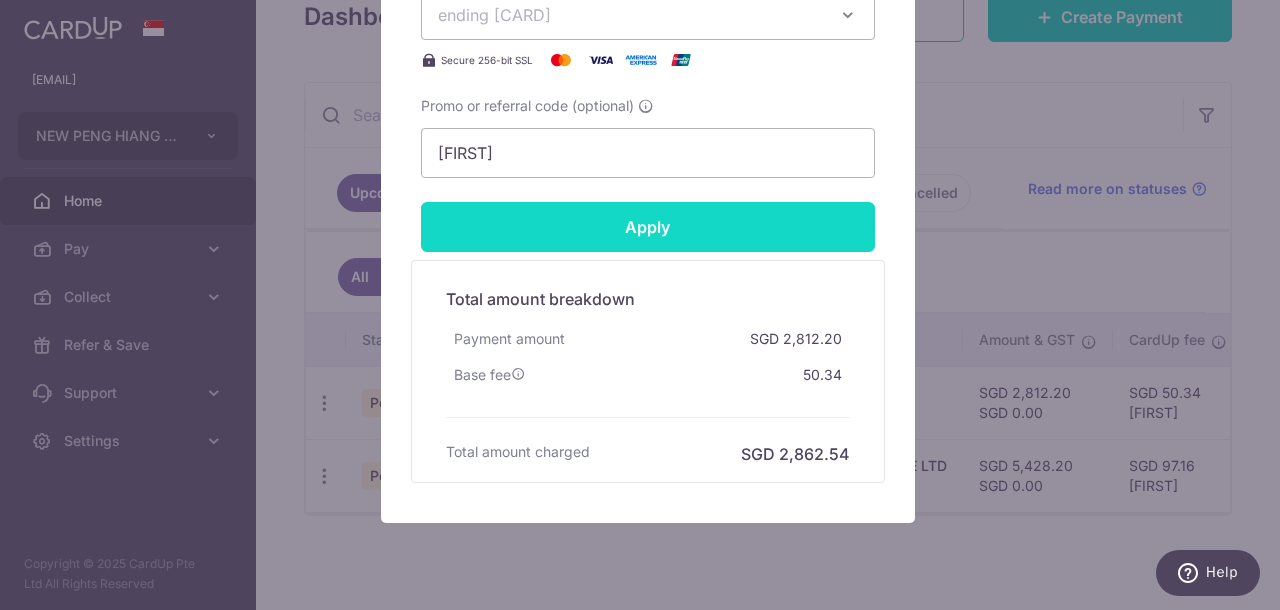 click on "Apply" at bounding box center (648, 227) 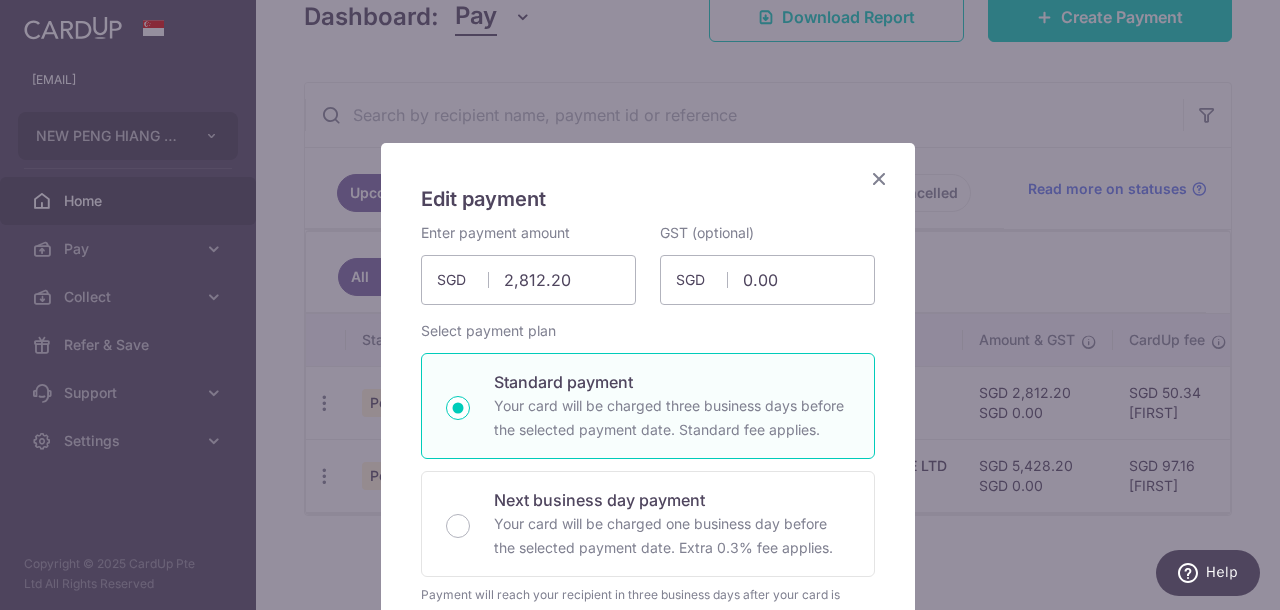scroll, scrollTop: 0, scrollLeft: 0, axis: both 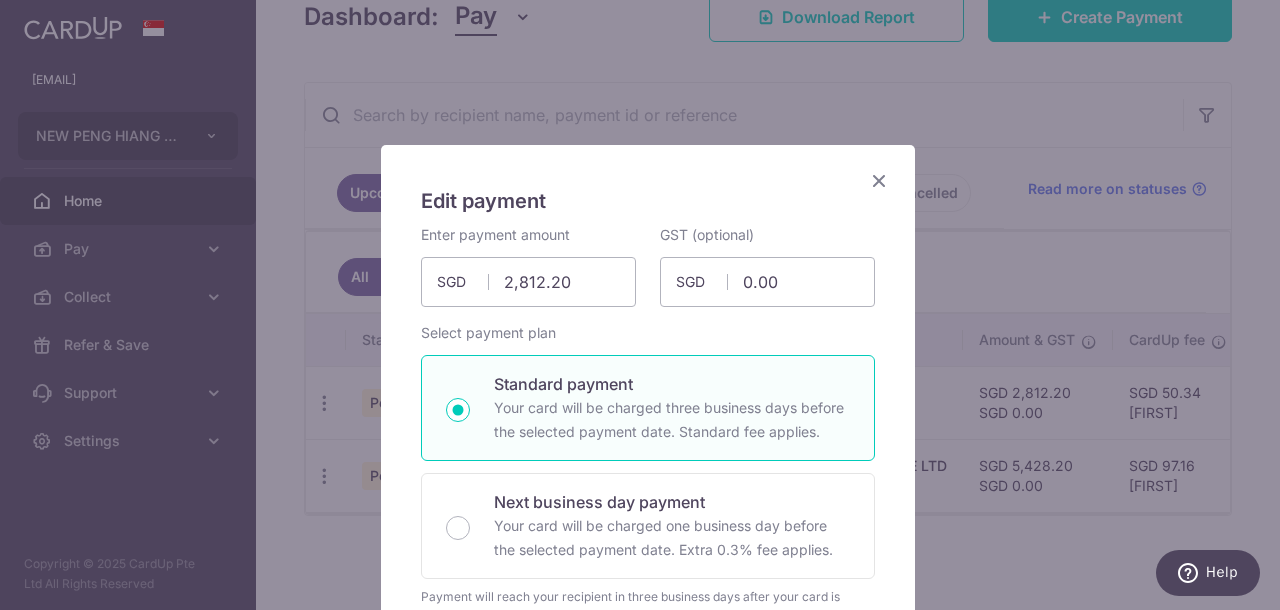 click at bounding box center (879, 180) 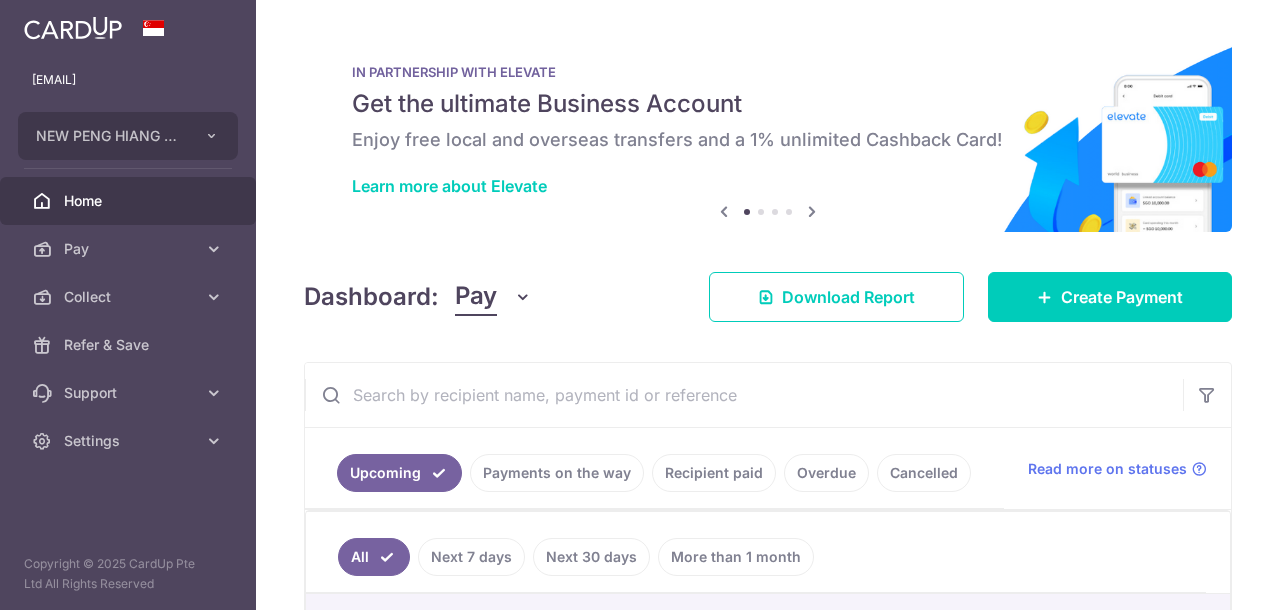 scroll, scrollTop: 0, scrollLeft: 0, axis: both 